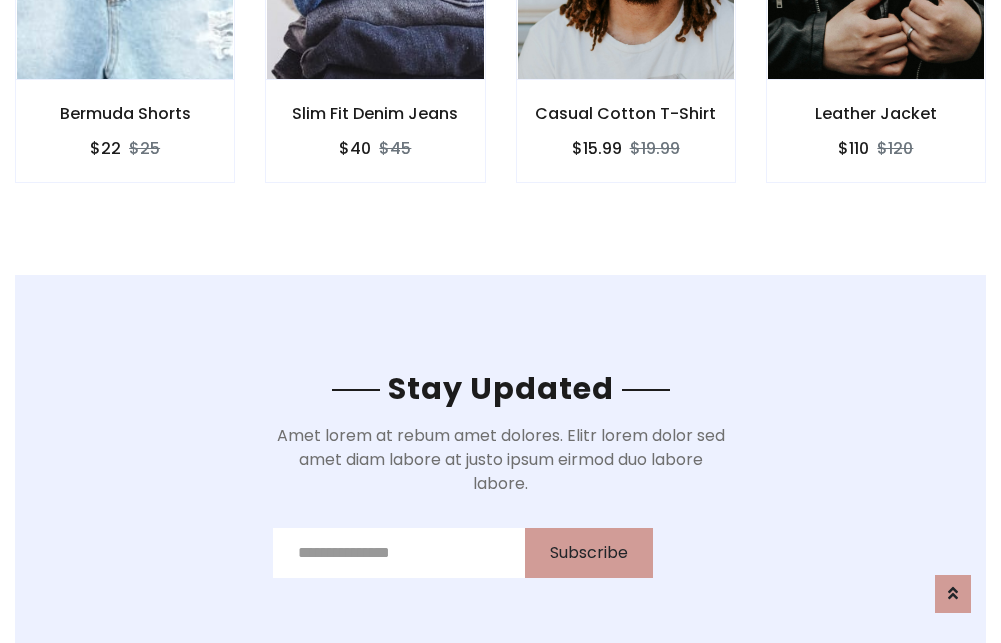 scroll, scrollTop: 3012, scrollLeft: 0, axis: vertical 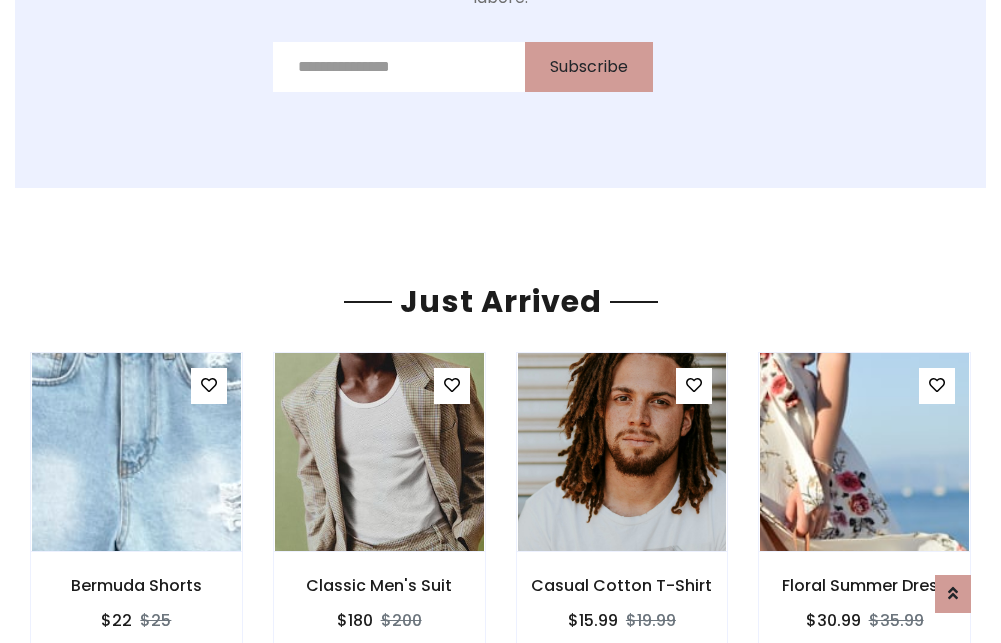 click on "Casual Cotton T-Shirt
$15.99
$19.99" at bounding box center [626, -441] 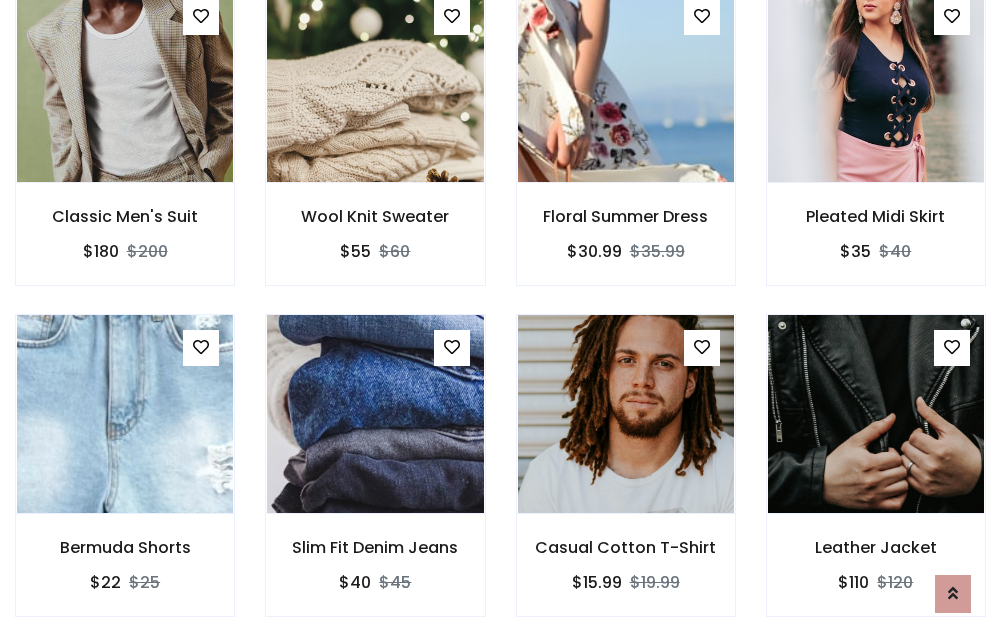 click on "Casual Cotton T-Shirt
$15.99
$19.99" at bounding box center [626, 479] 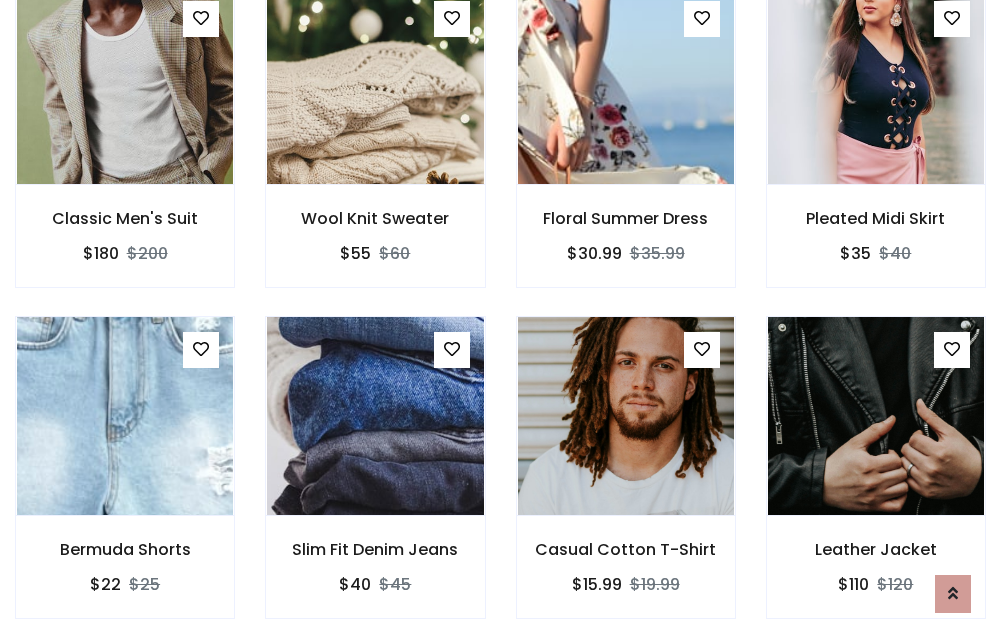 click on "Casual Cotton T-Shirt
$15.99
$19.99" at bounding box center (626, 481) 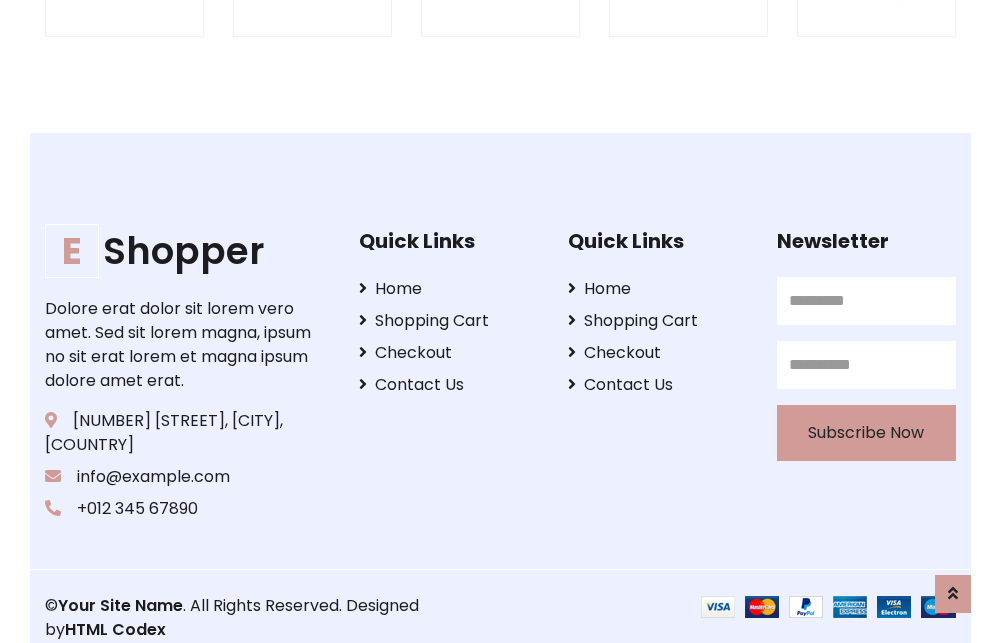 scroll, scrollTop: 3807, scrollLeft: 0, axis: vertical 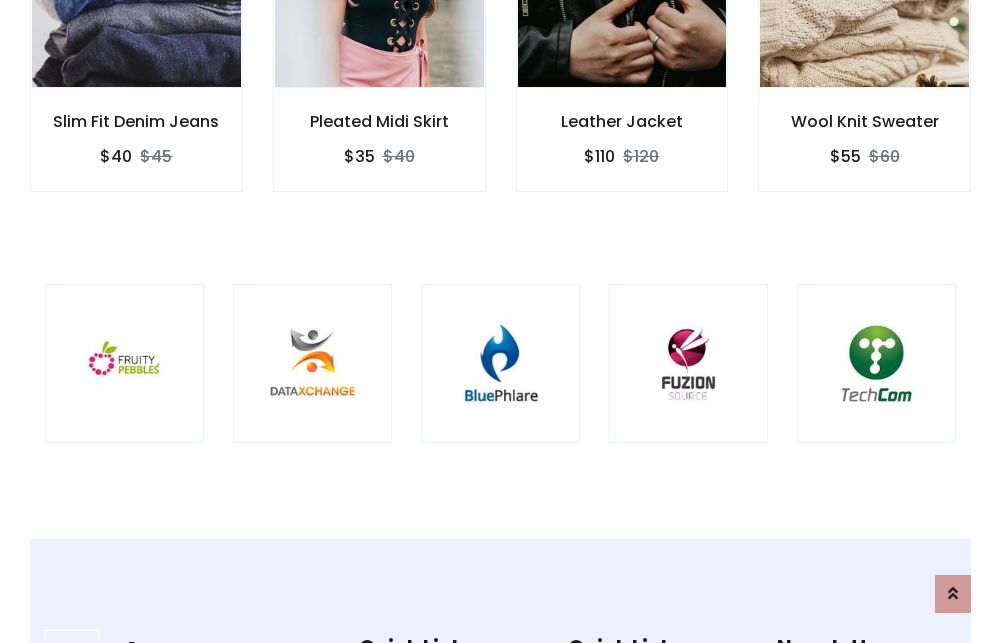 click at bounding box center (500, 363) 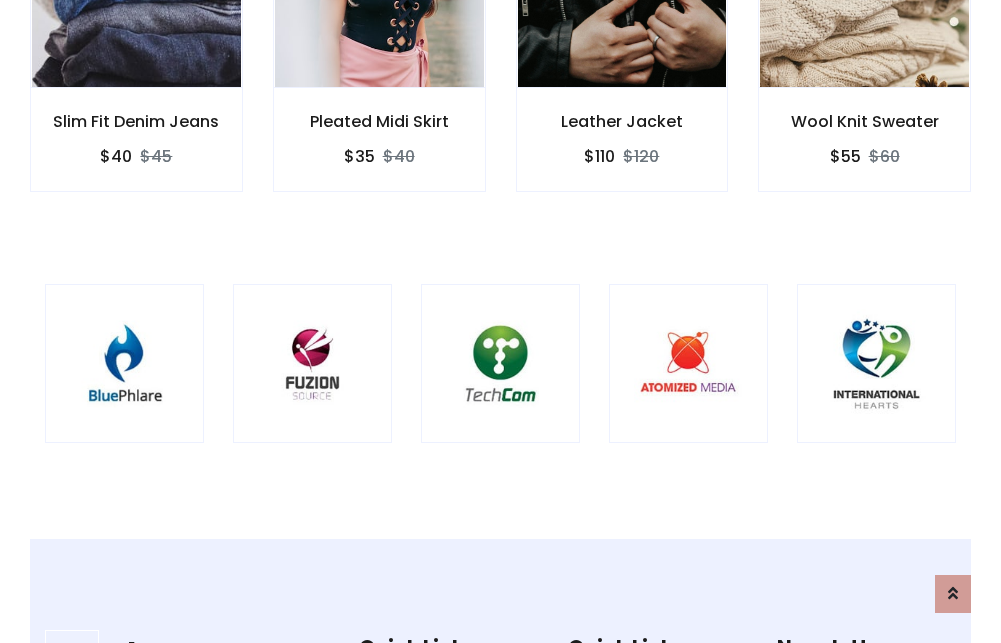 click at bounding box center (500, 363) 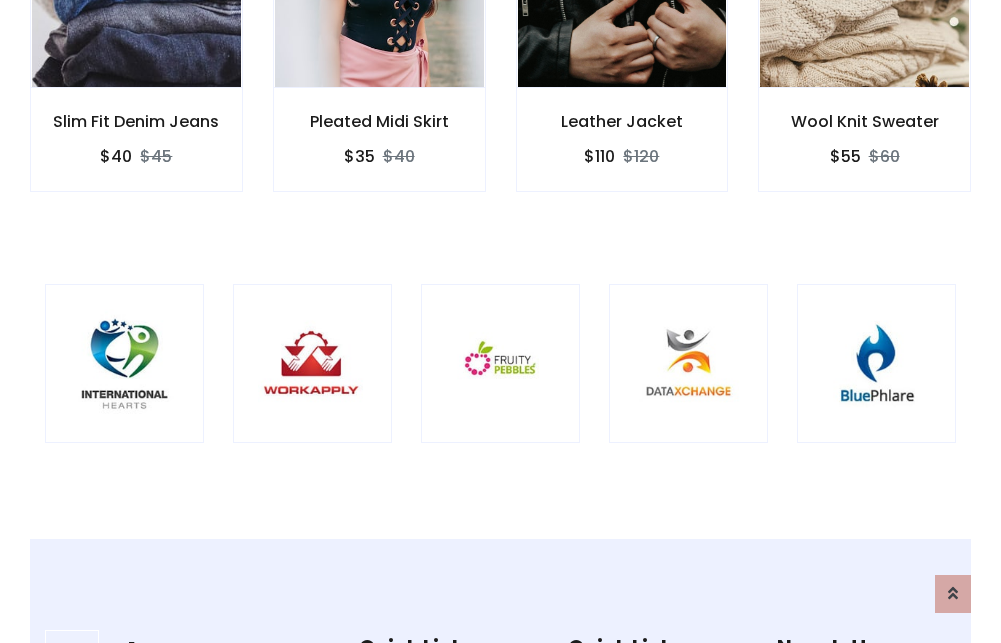 scroll, scrollTop: 0, scrollLeft: 0, axis: both 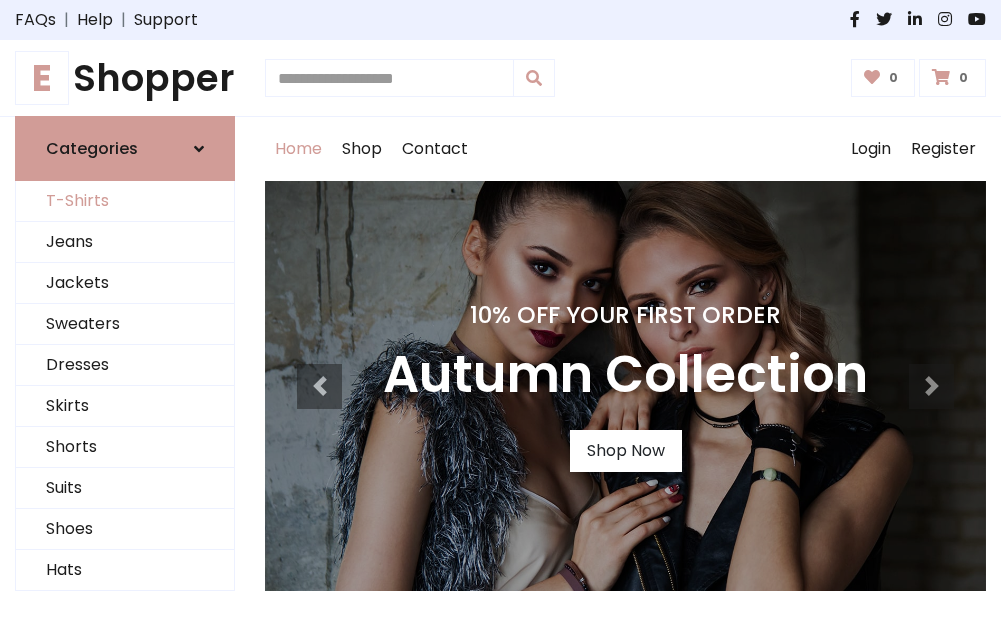 click on "T-Shirts" at bounding box center (125, 201) 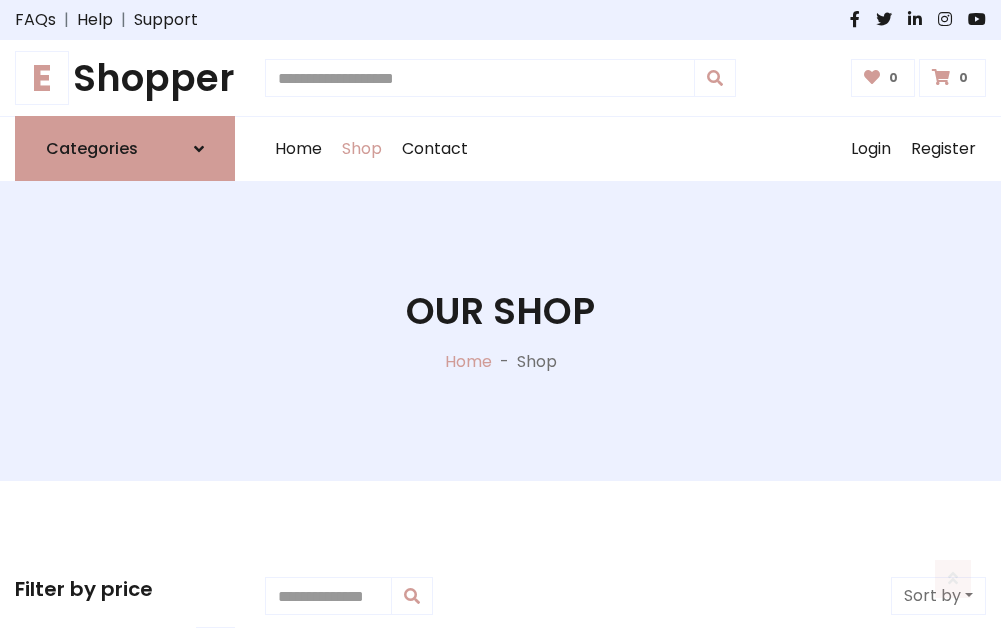 scroll, scrollTop: 802, scrollLeft: 0, axis: vertical 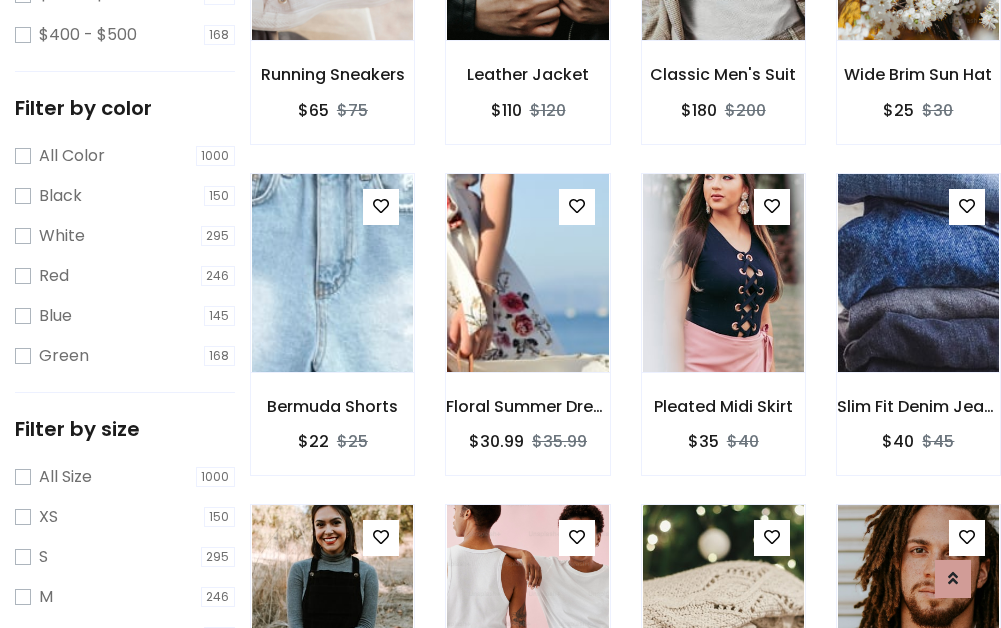 click at bounding box center (723, -59) 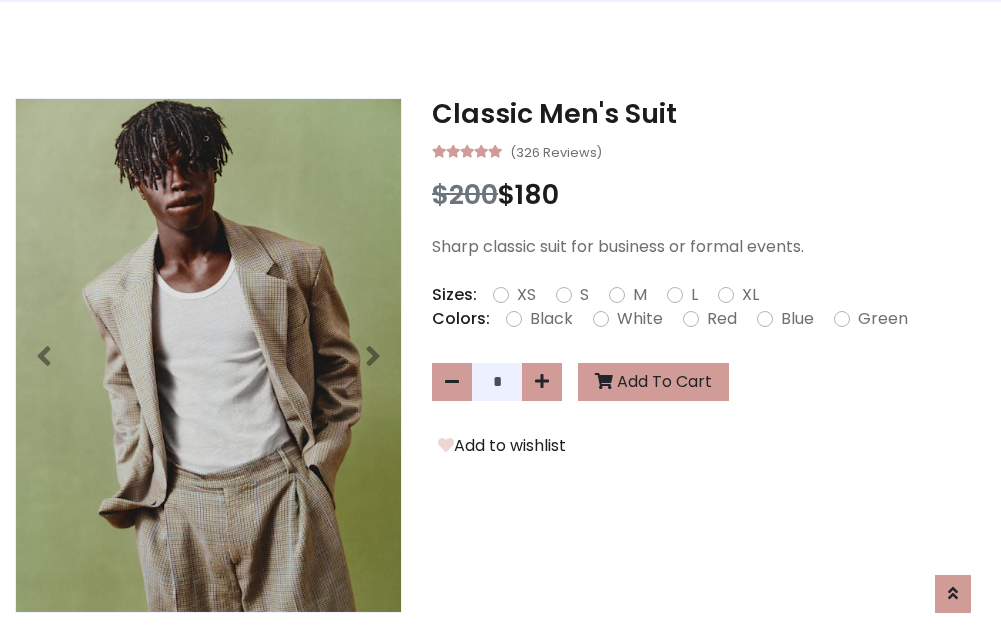 scroll, scrollTop: 0, scrollLeft: 0, axis: both 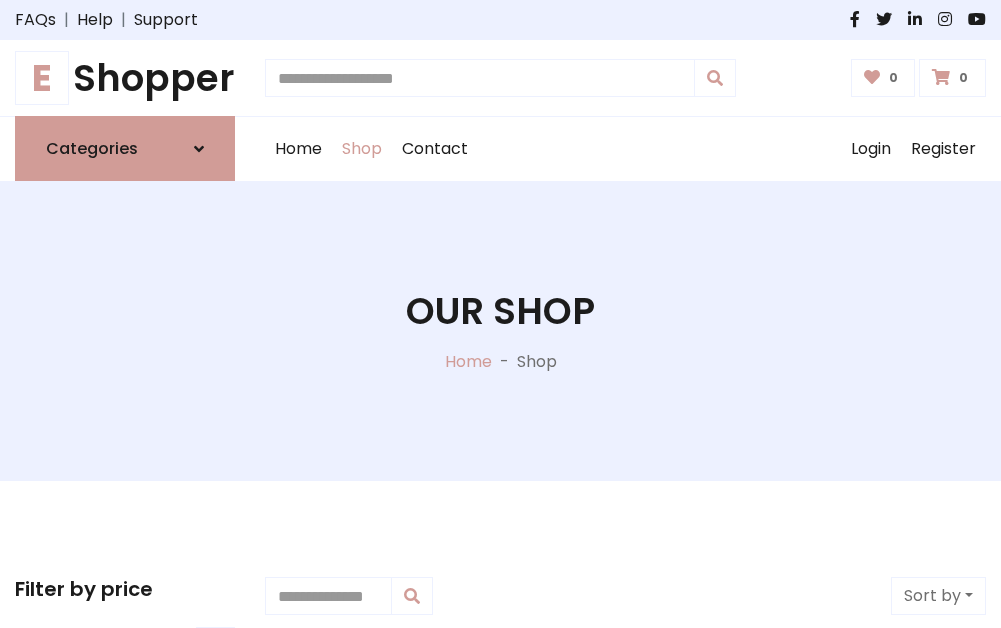 click on "E Shopper" at bounding box center [125, 78] 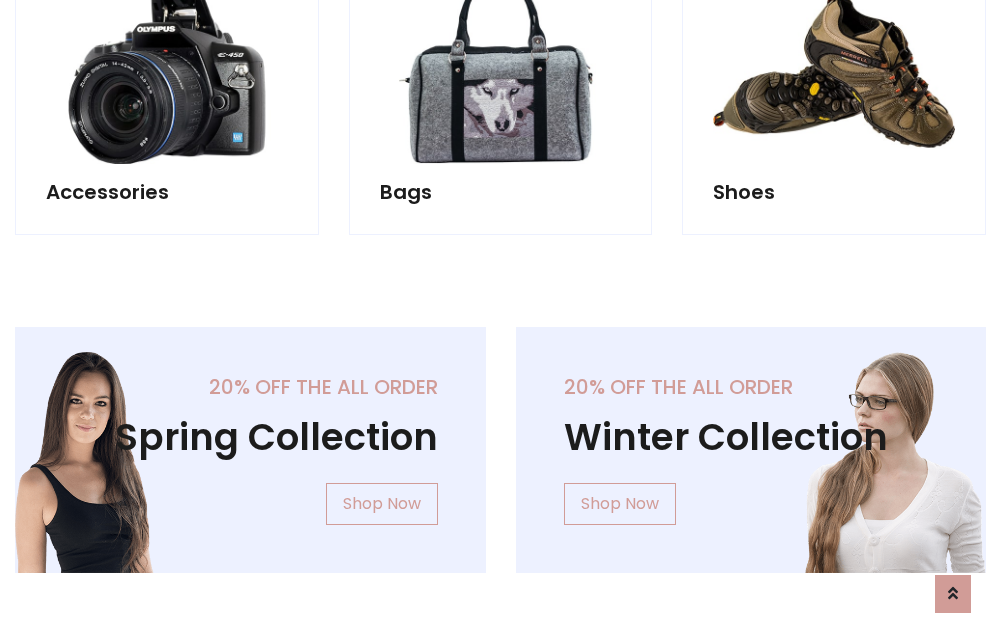 scroll, scrollTop: 1943, scrollLeft: 0, axis: vertical 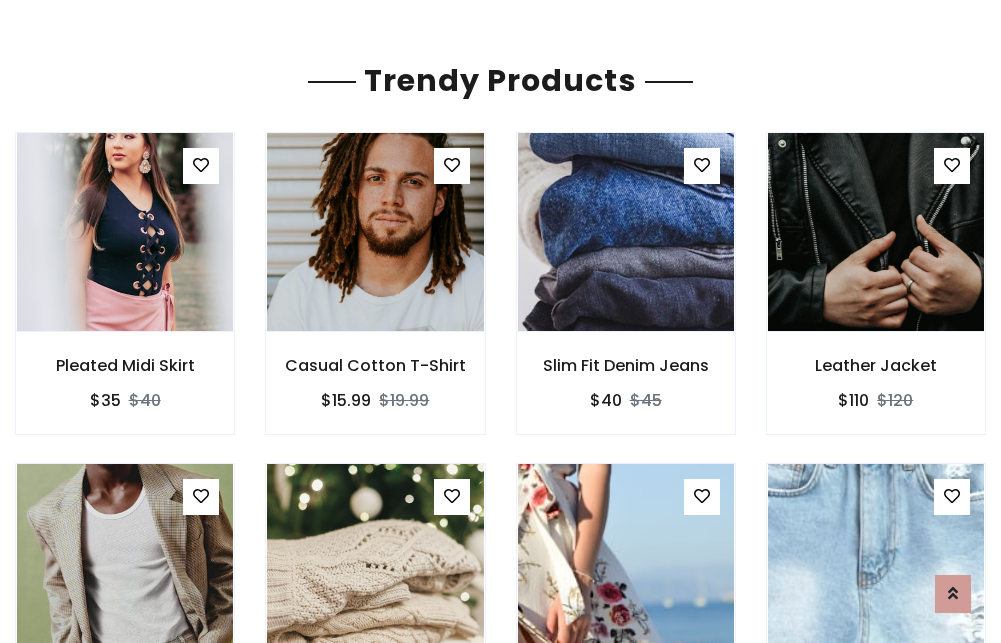 click on "Shop" at bounding box center (362, -1794) 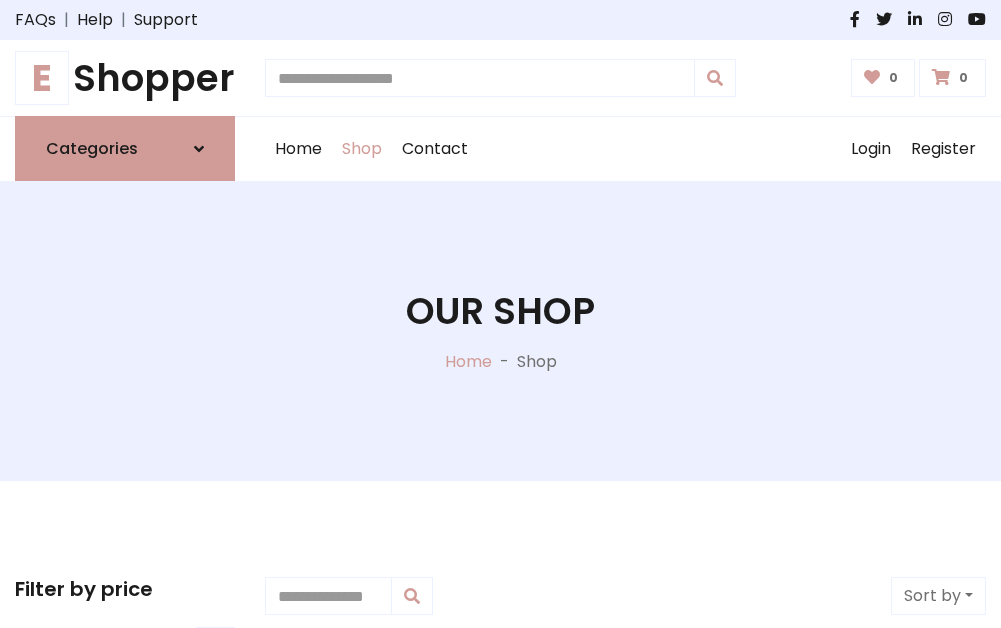 scroll, scrollTop: 0, scrollLeft: 0, axis: both 